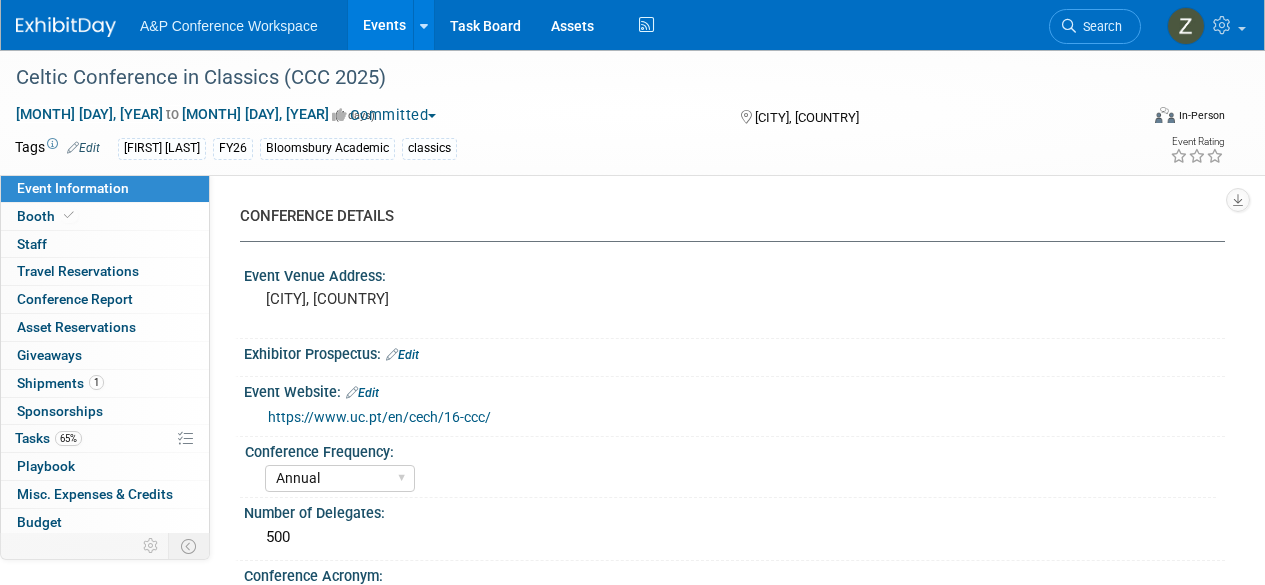 scroll, scrollTop: 0, scrollLeft: 0, axis: both 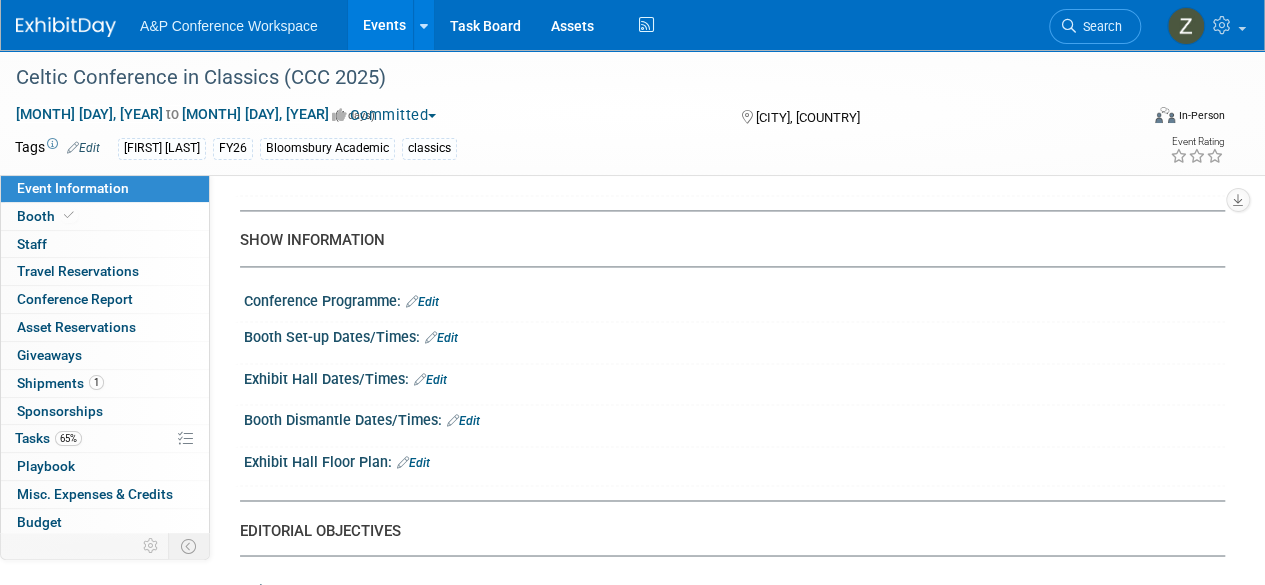 click on "Edit" at bounding box center [422, 302] 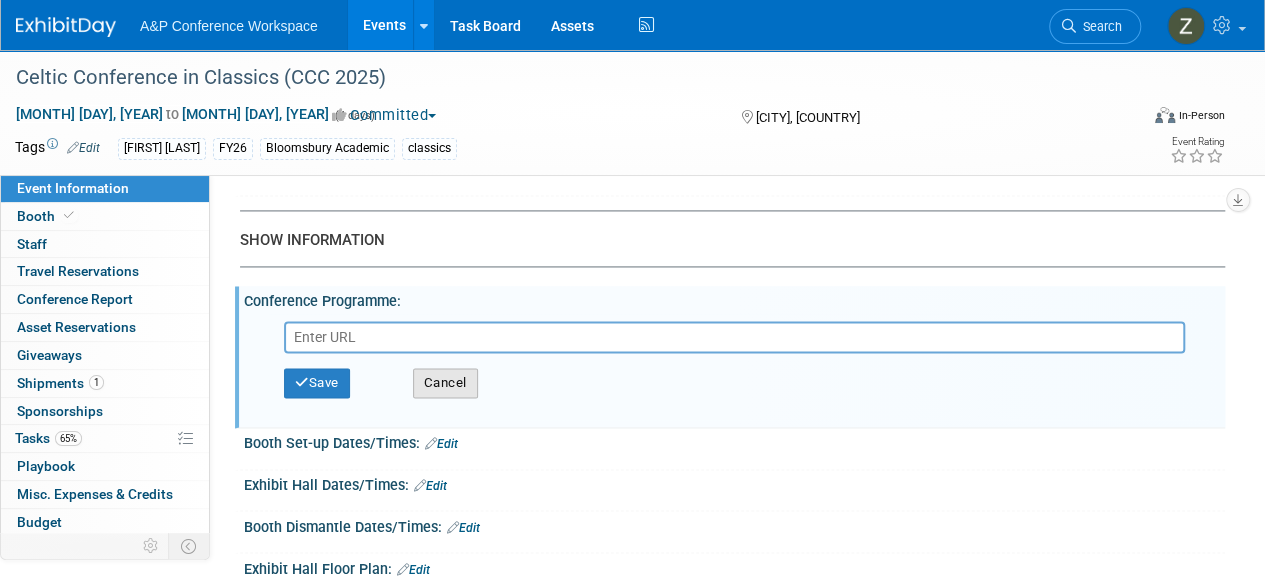 click on "Cancel" at bounding box center (445, 383) 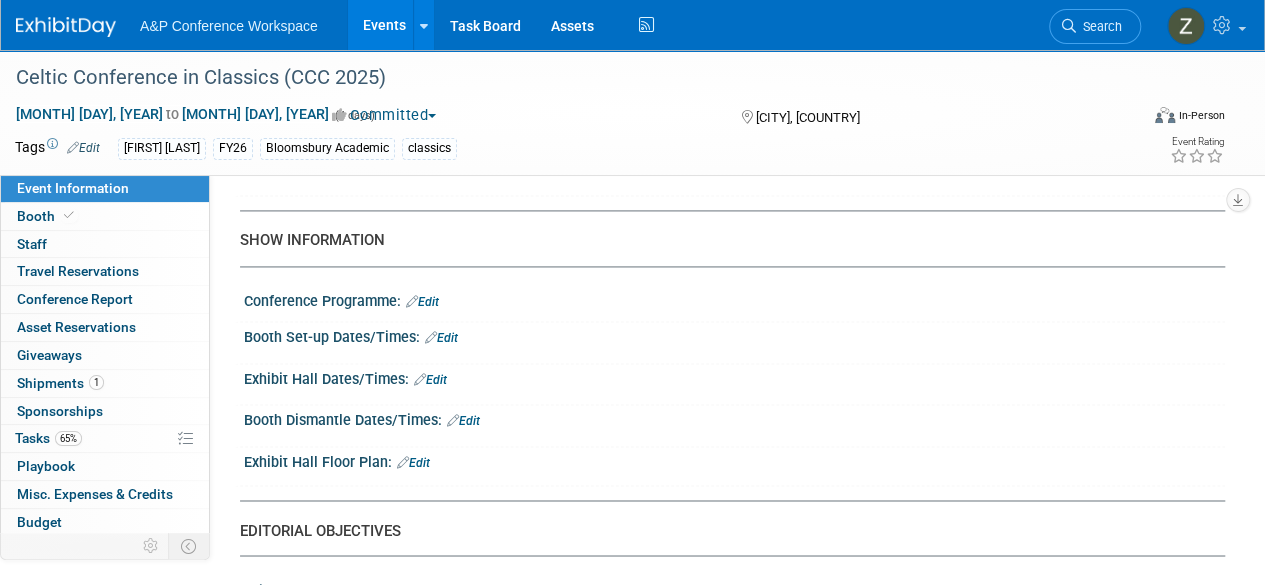 scroll, scrollTop: 1377, scrollLeft: 0, axis: vertical 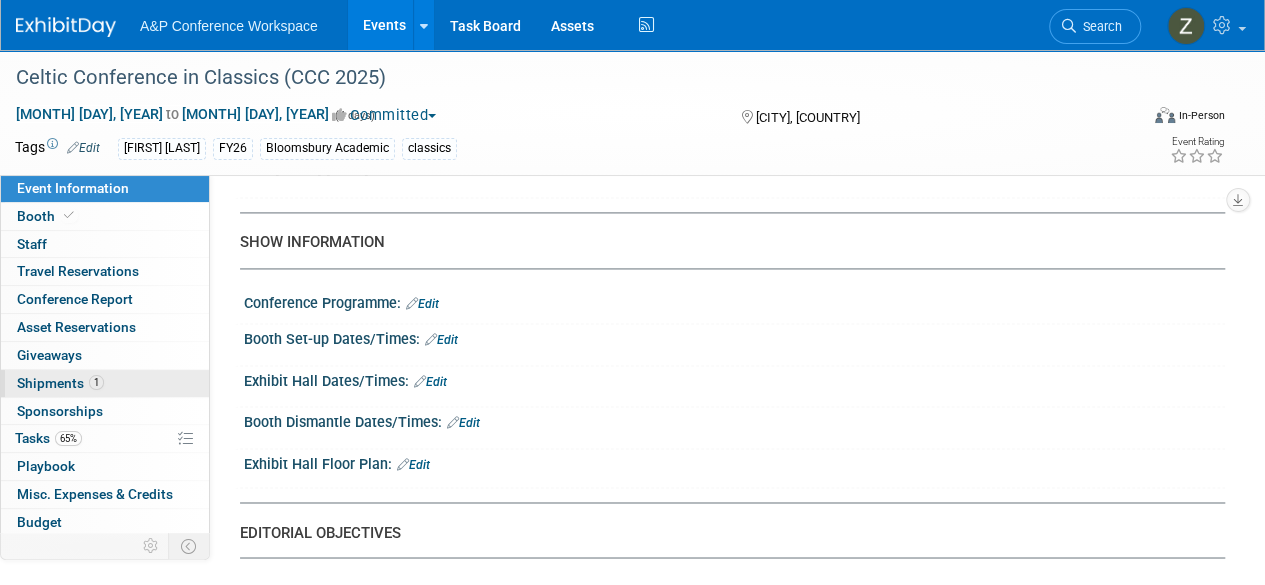 click on "Shipments 1" at bounding box center [60, 383] 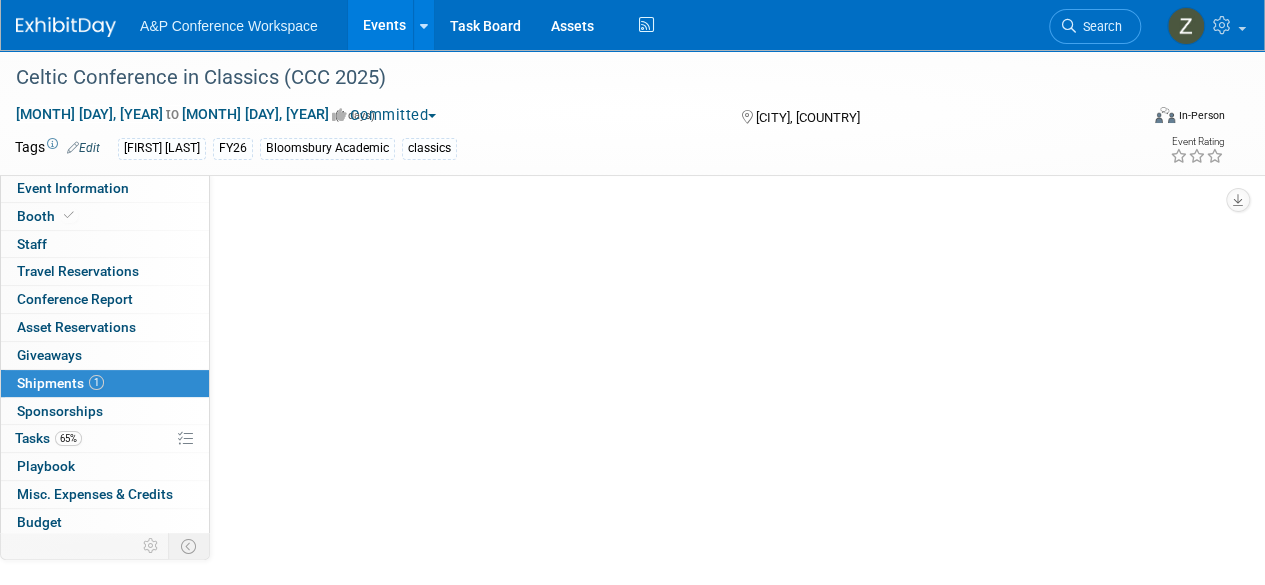scroll, scrollTop: 0, scrollLeft: 0, axis: both 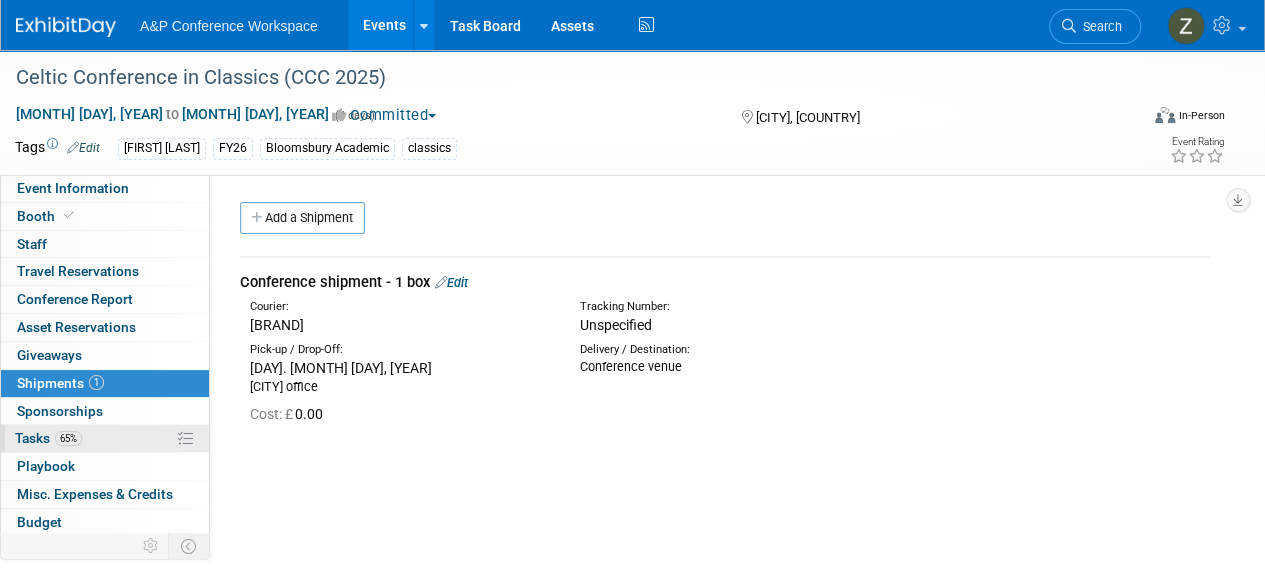 click on "65%" at bounding box center (68, 438) 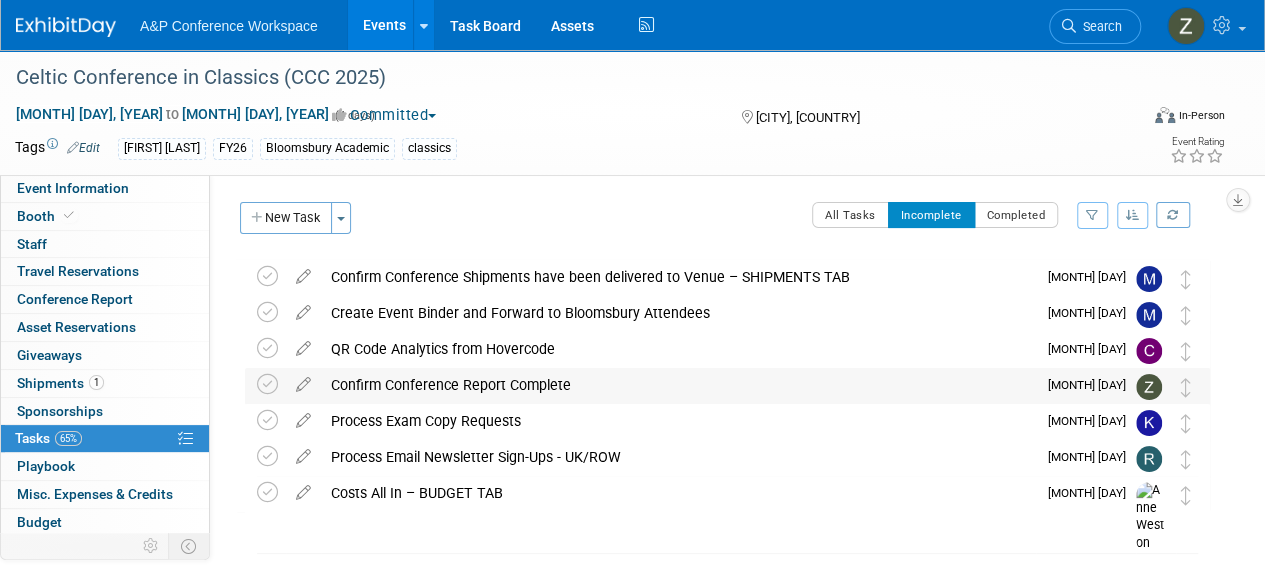 click on "Confirm Conference Report Complete" at bounding box center [678, 385] 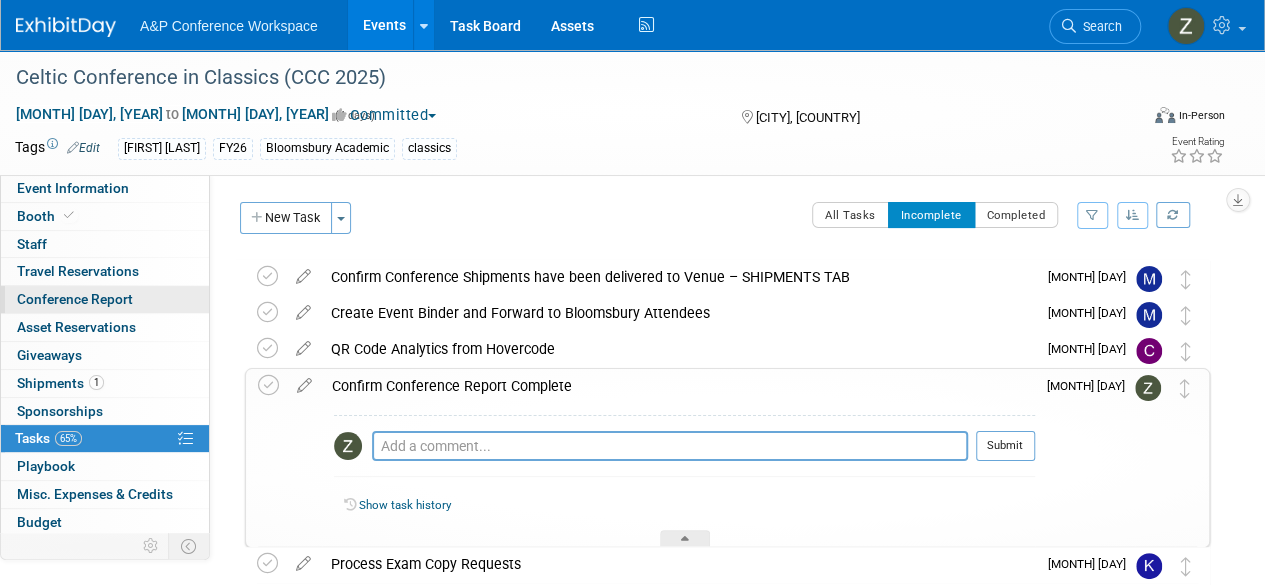 click on "Conference Report" at bounding box center [105, 299] 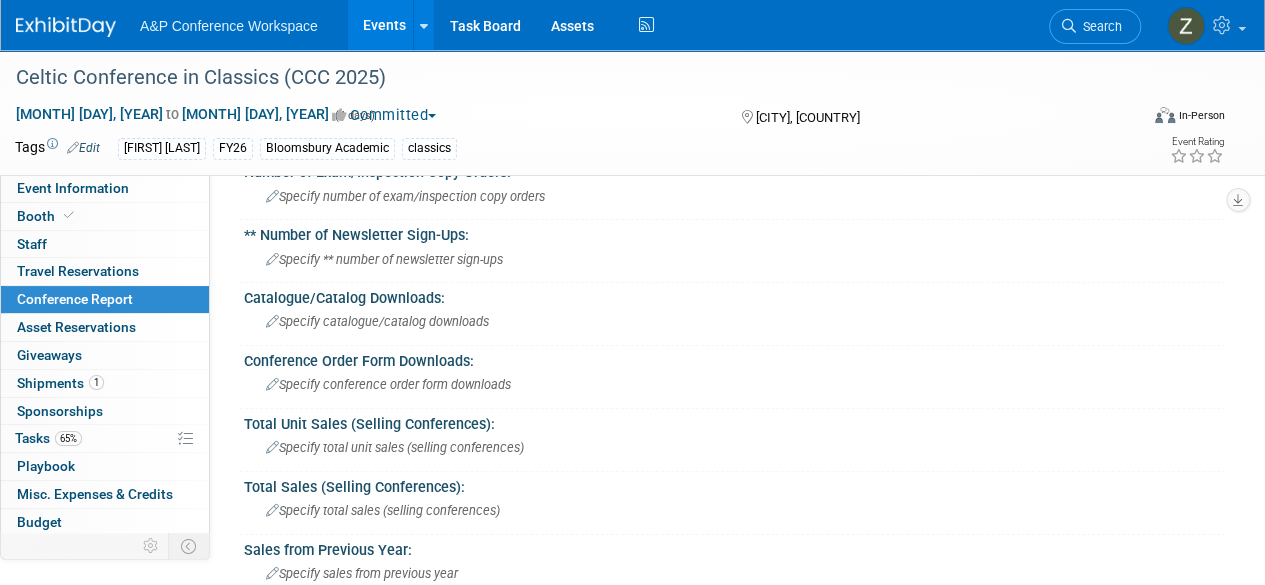scroll, scrollTop: 2217, scrollLeft: 0, axis: vertical 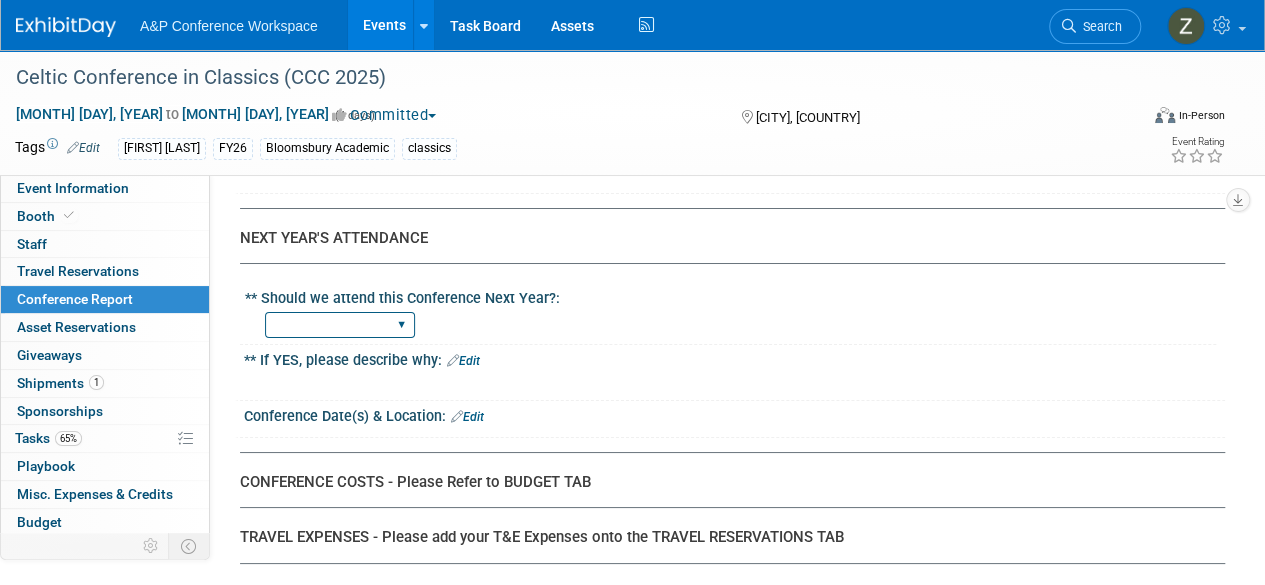 click on "YES
NO" at bounding box center (340, 325) 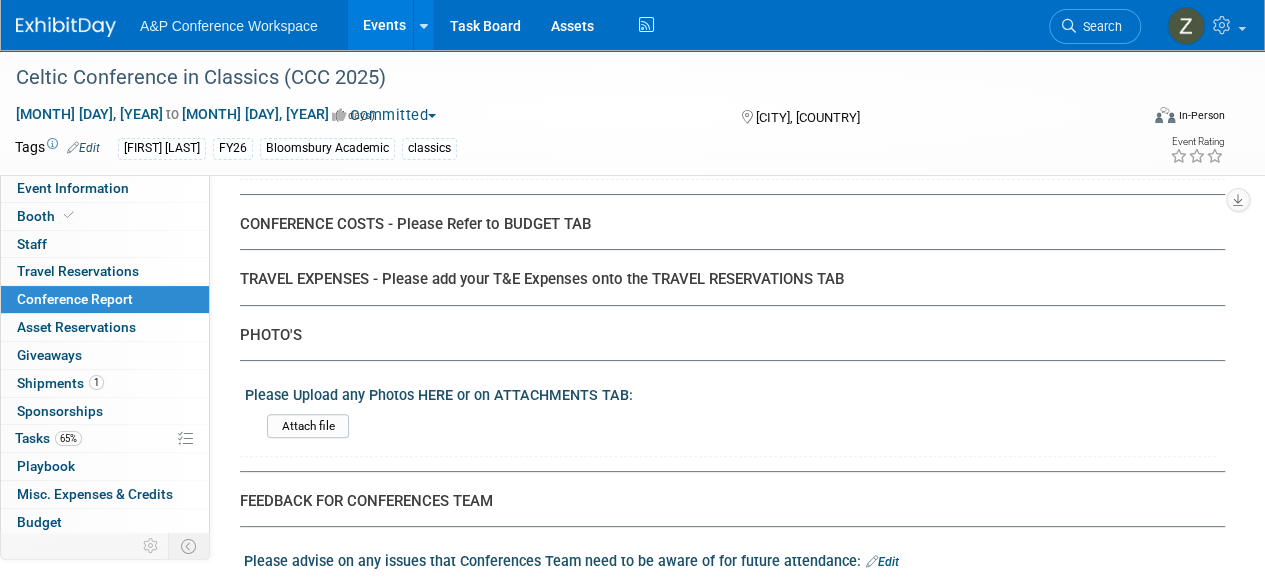 scroll, scrollTop: 3870, scrollLeft: 0, axis: vertical 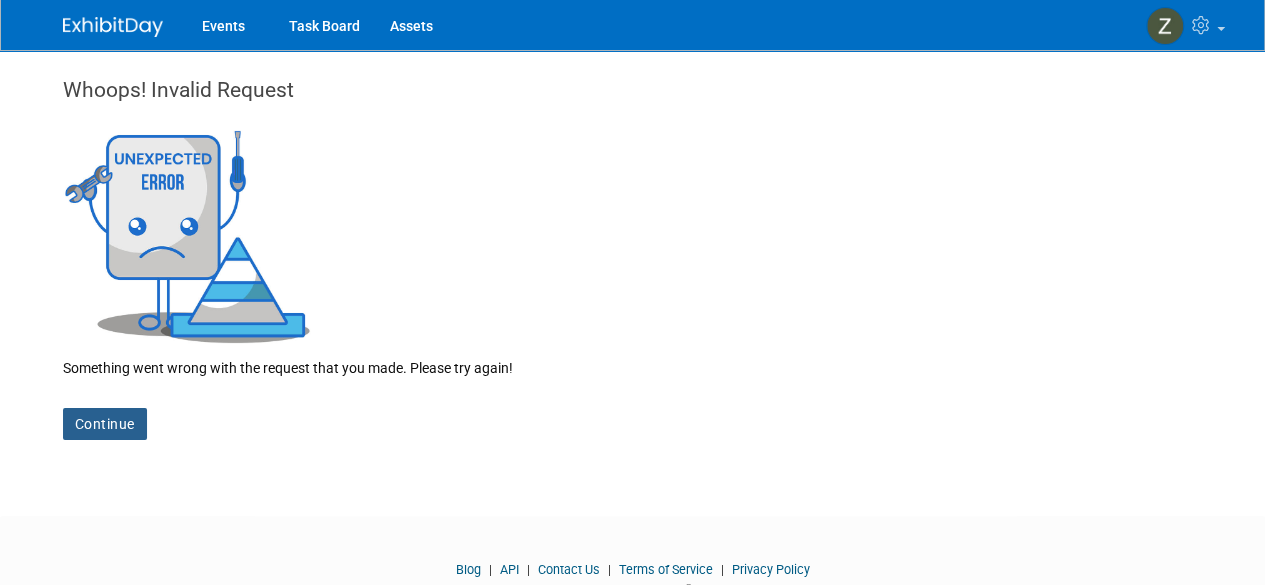 click on "Continue" at bounding box center [105, 424] 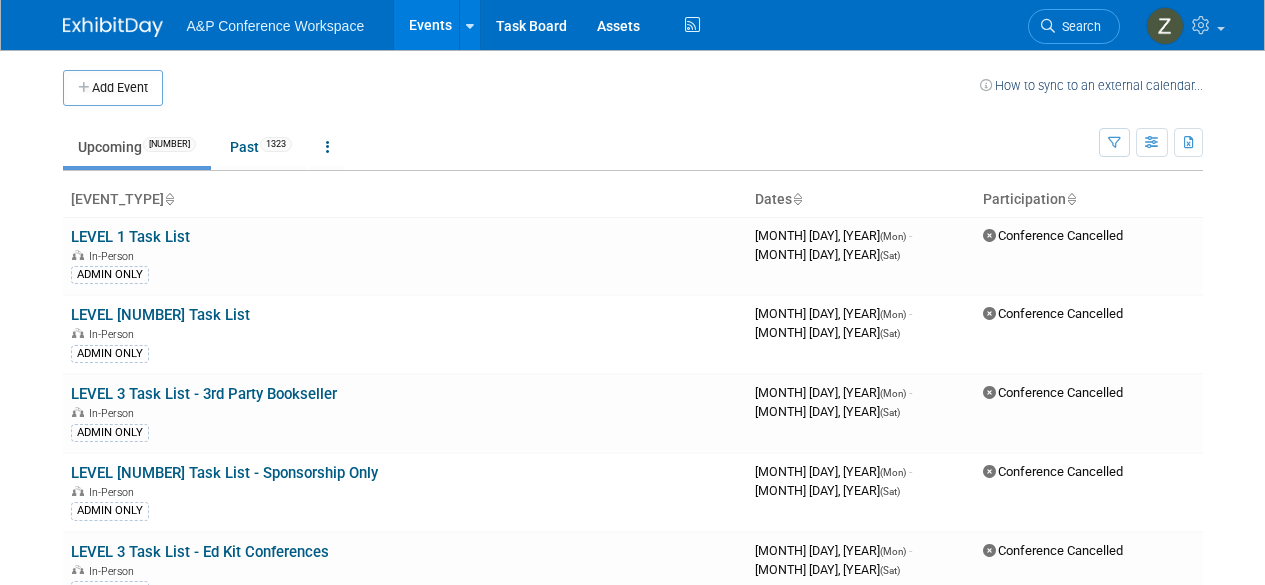 scroll, scrollTop: 0, scrollLeft: 0, axis: both 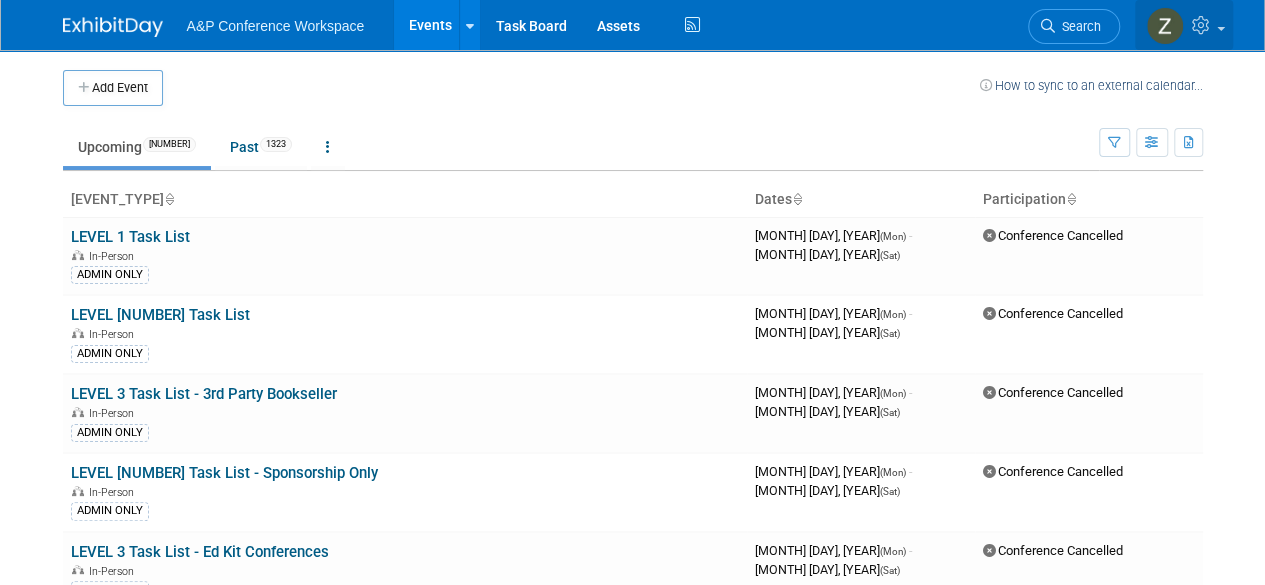 click at bounding box center (1184, 25) 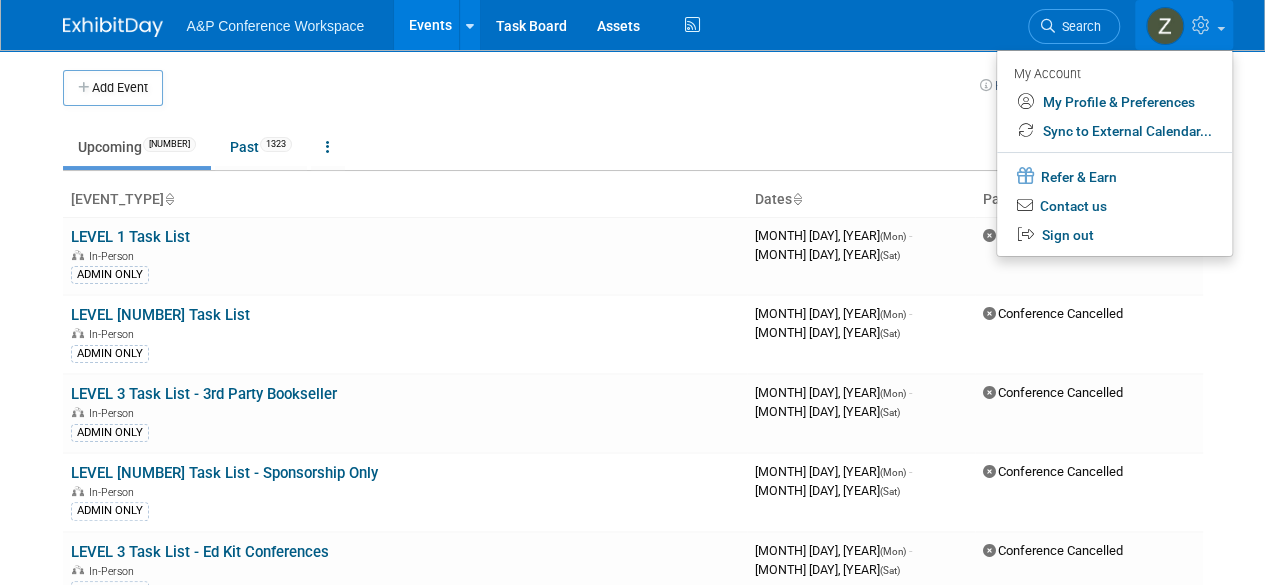 scroll, scrollTop: 2518, scrollLeft: 0, axis: vertical 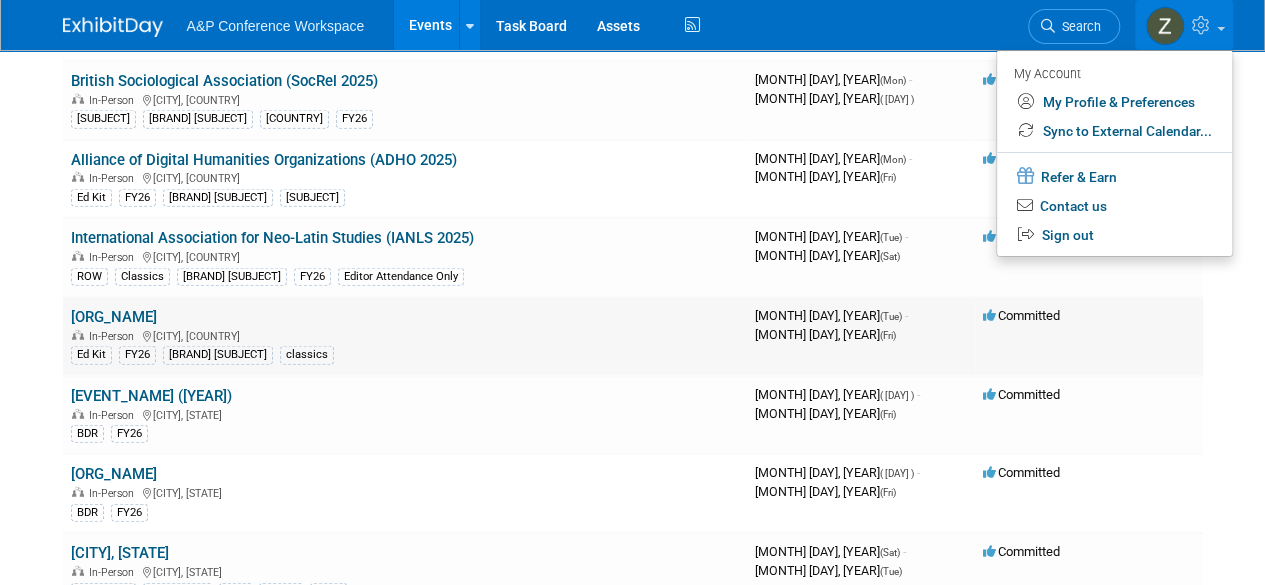 click on "Celtic Conference in Classics (CCC 2025)" at bounding box center (114, 317) 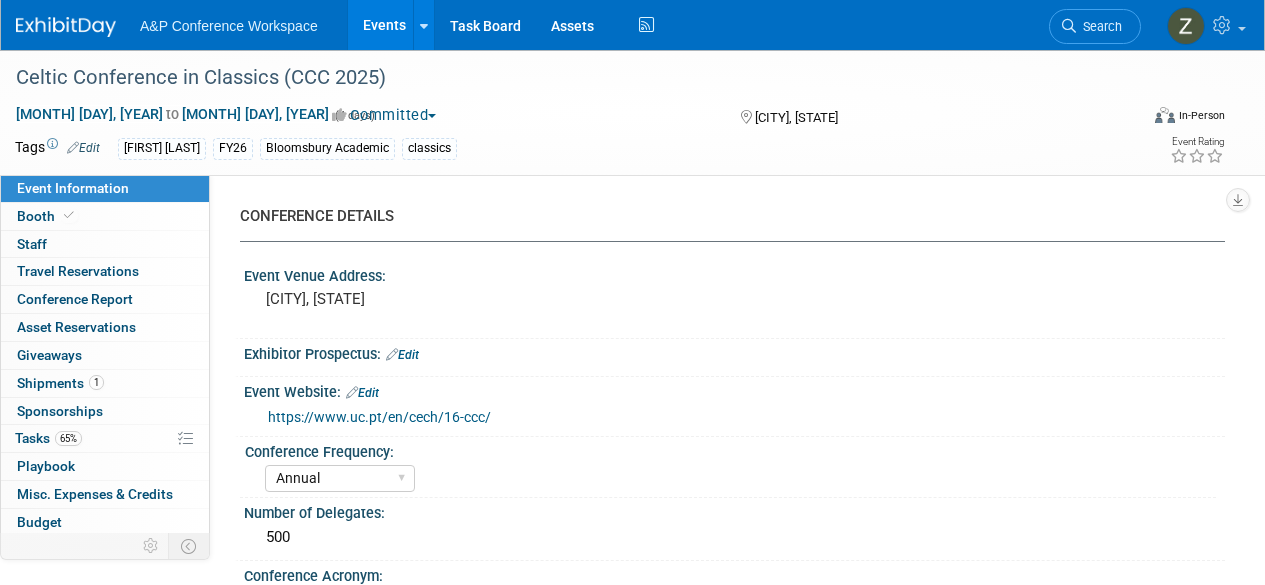 scroll, scrollTop: 0, scrollLeft: 0, axis: both 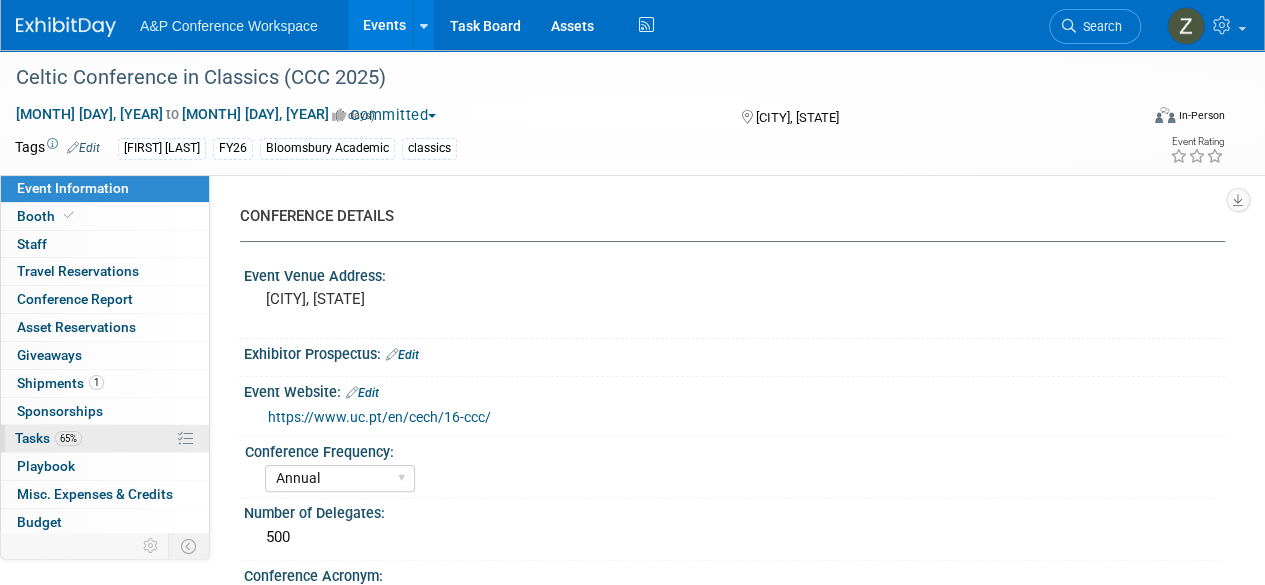 click on "65%" at bounding box center [68, 438] 